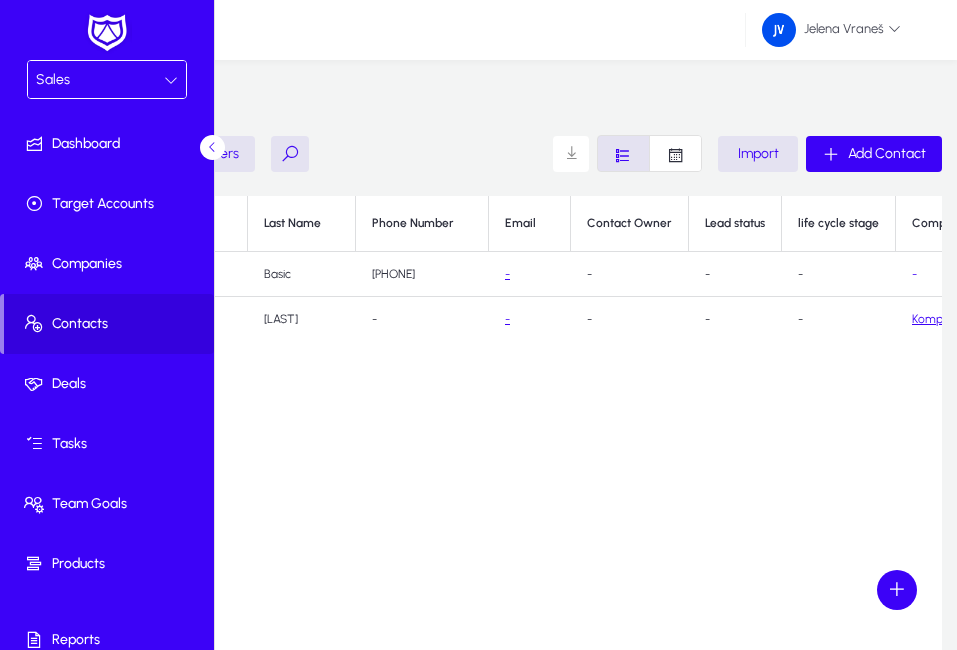 scroll, scrollTop: 0, scrollLeft: 0, axis: both 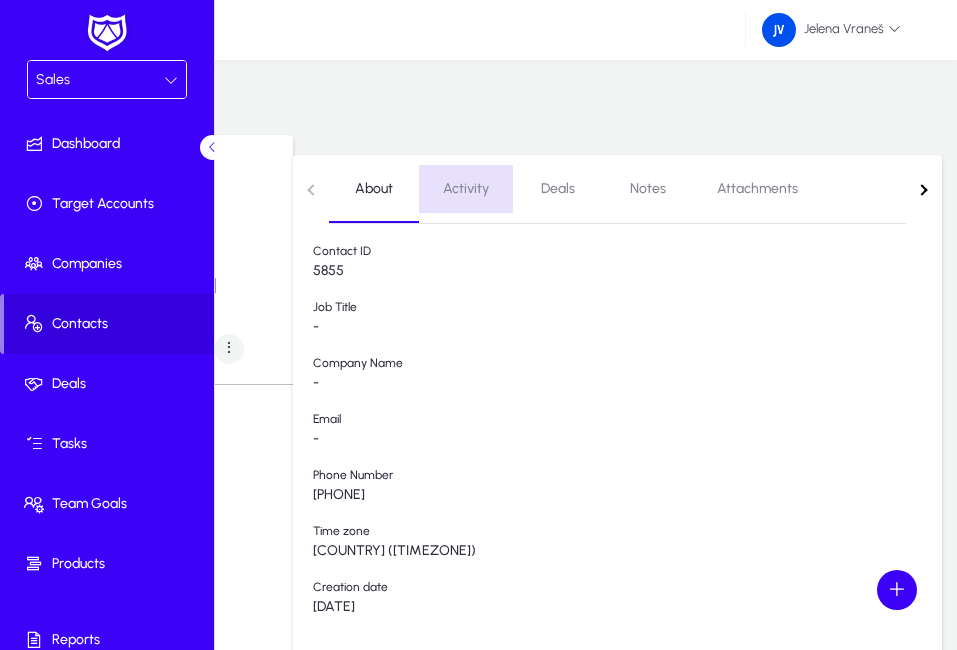 click on "Activity" at bounding box center (466, 189) 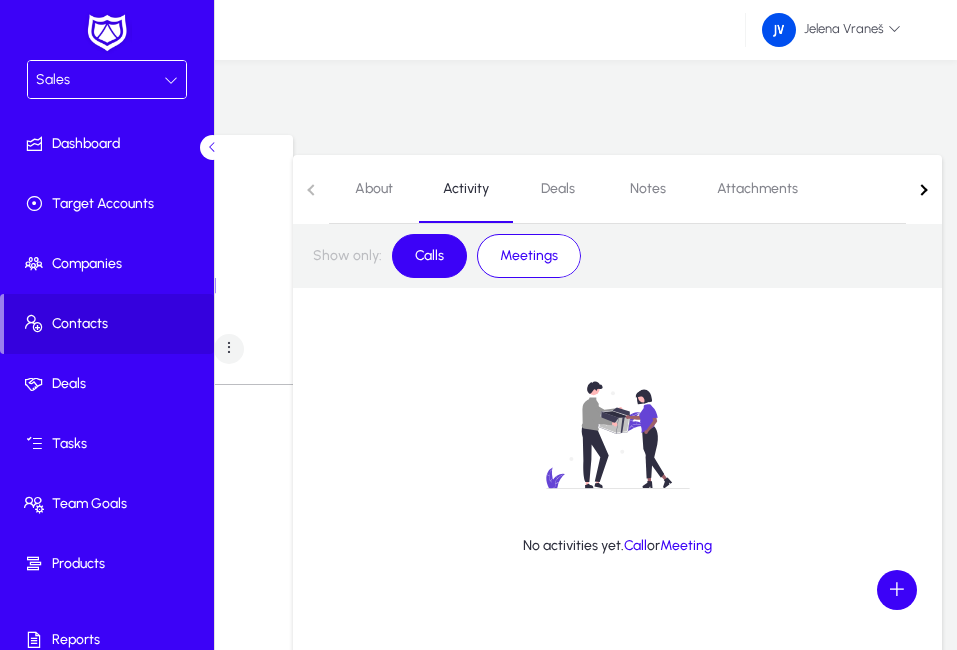 click on "Deals" at bounding box center [558, 189] 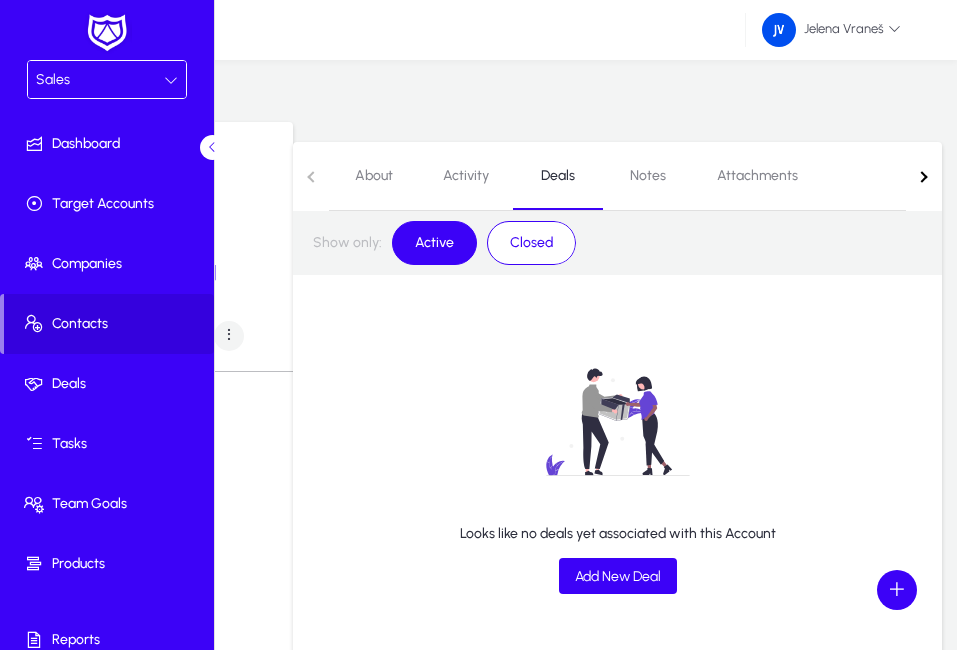 scroll, scrollTop: 0, scrollLeft: 0, axis: both 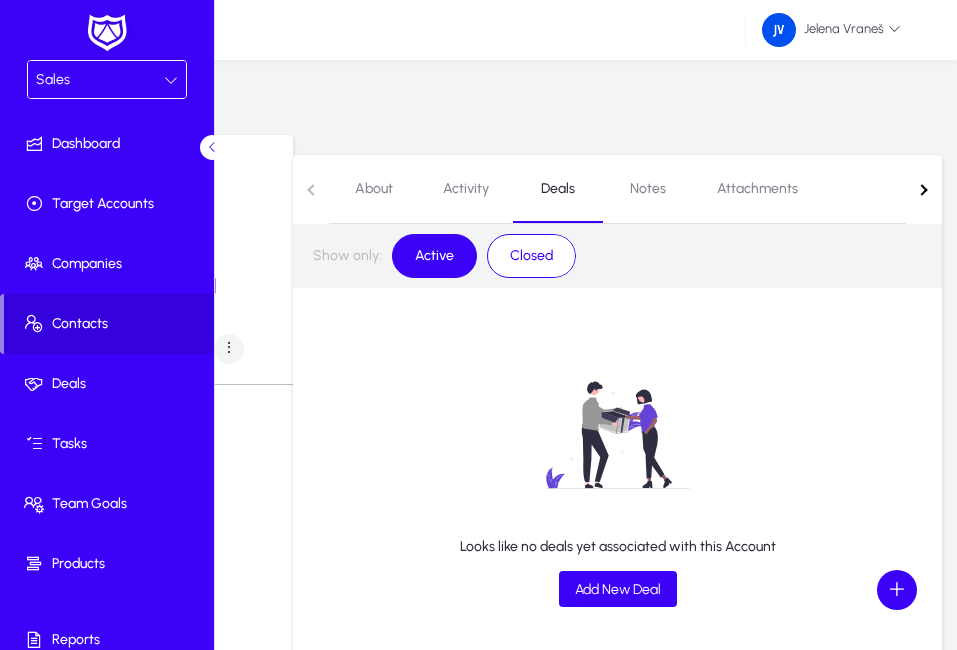 click on "Notes" at bounding box center [648, 189] 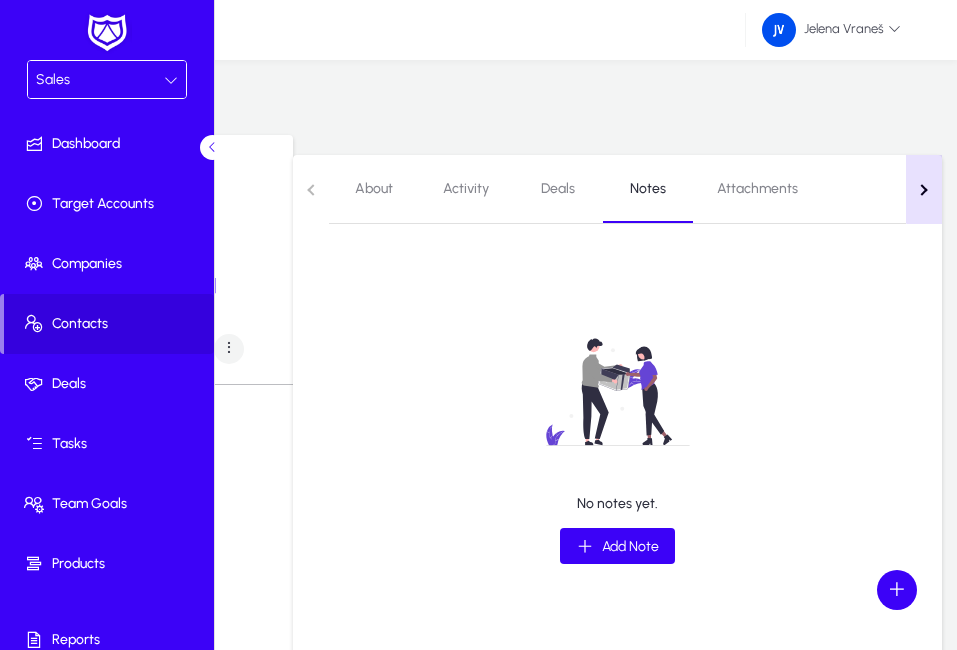 click 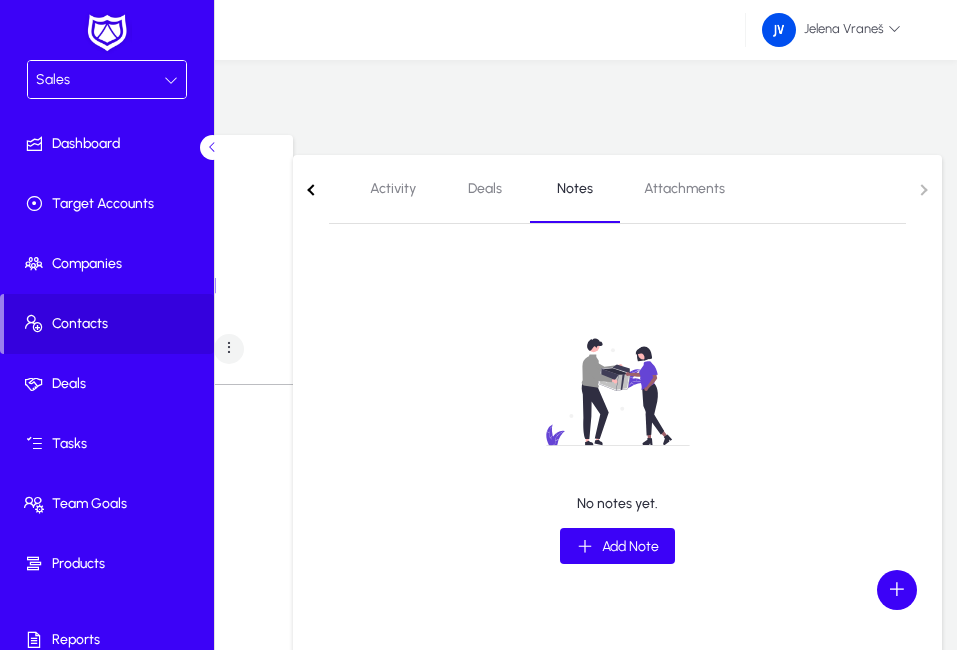 click on "About   Activity   Deals   Notes   Attachments" 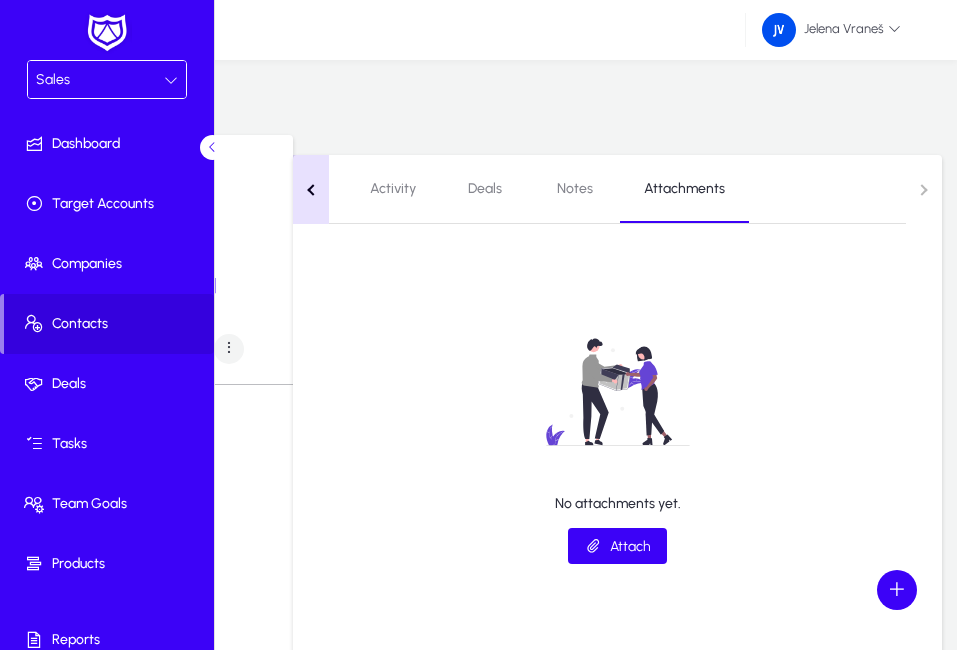 click 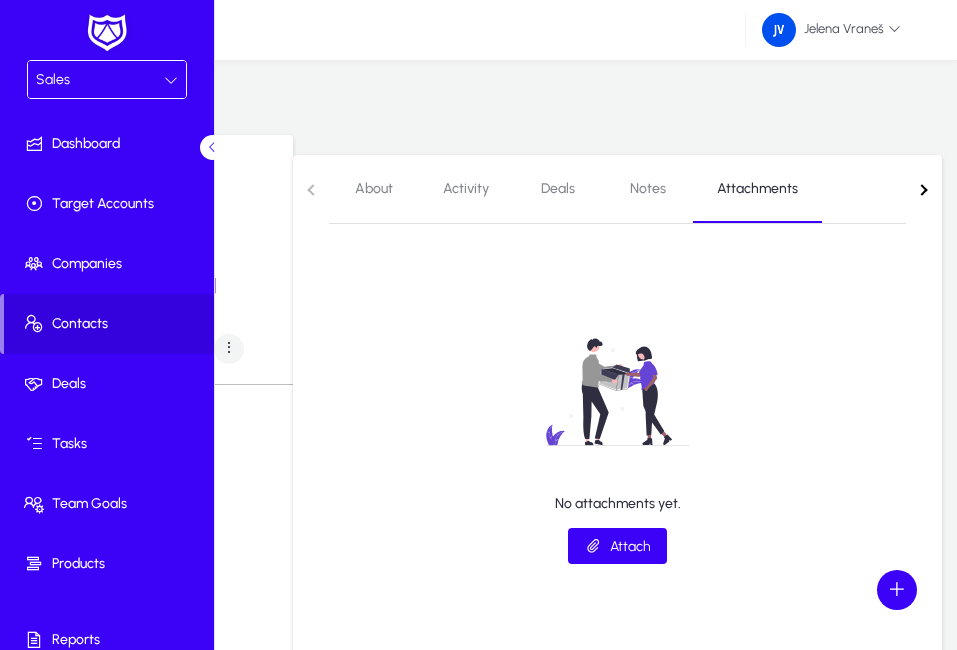 click on "About" at bounding box center [374, 189] 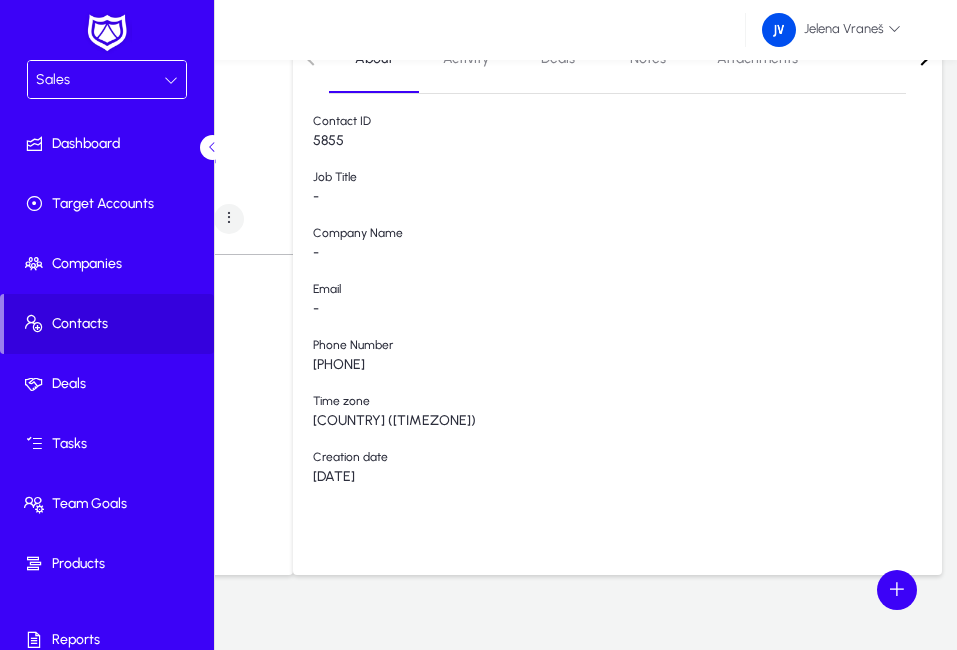 scroll, scrollTop: 160, scrollLeft: 0, axis: vertical 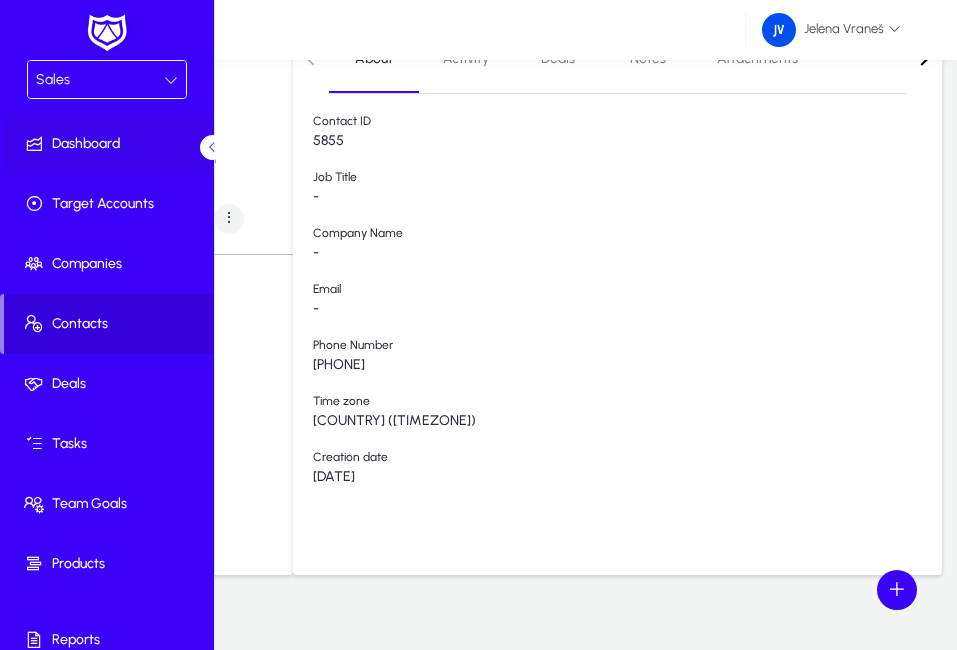 click on "Dashboard" 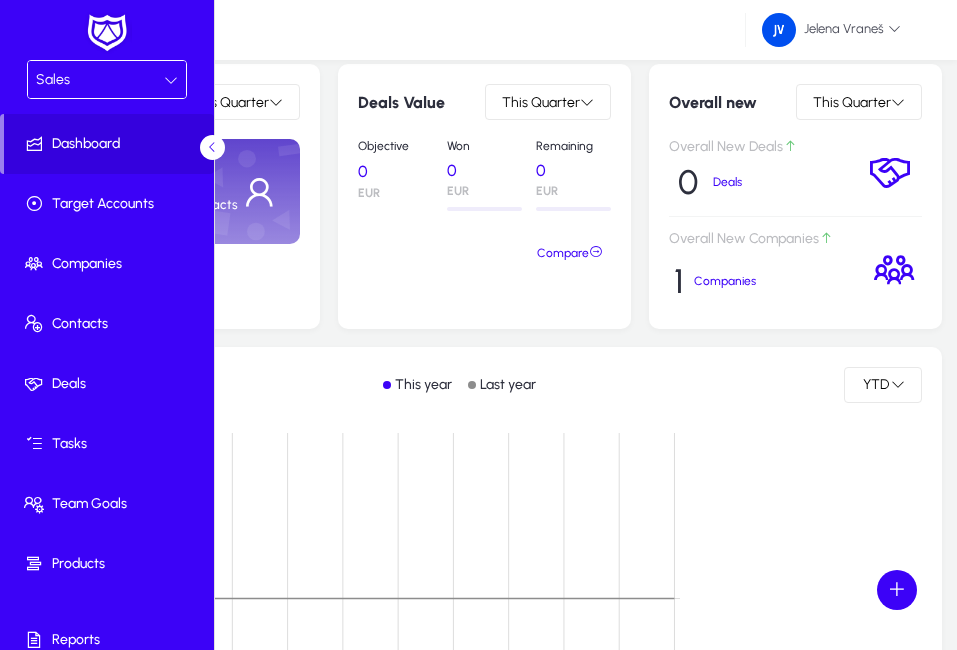 scroll, scrollTop: 0, scrollLeft: 0, axis: both 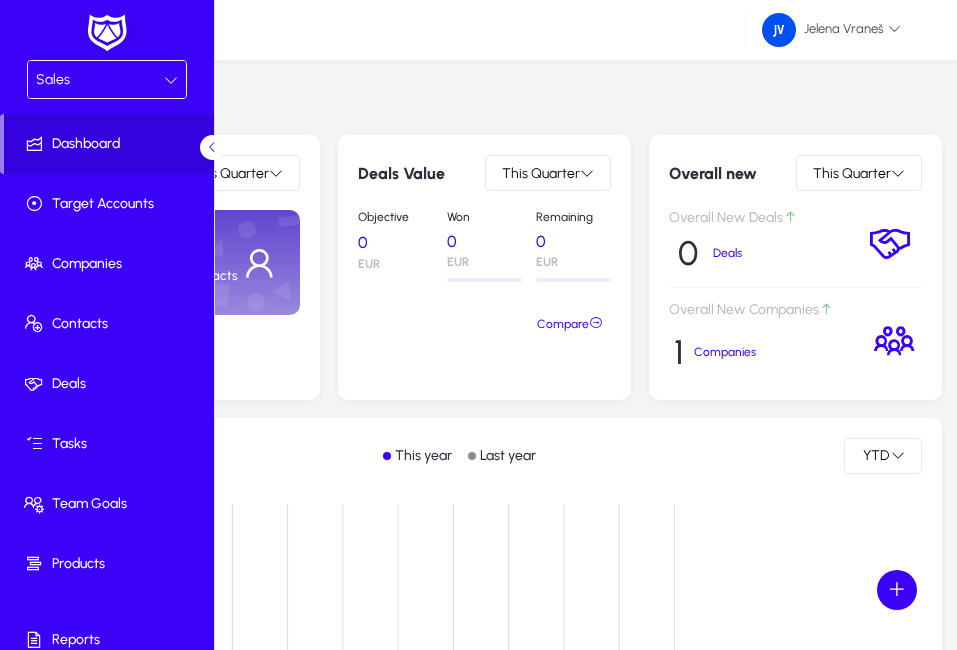 click 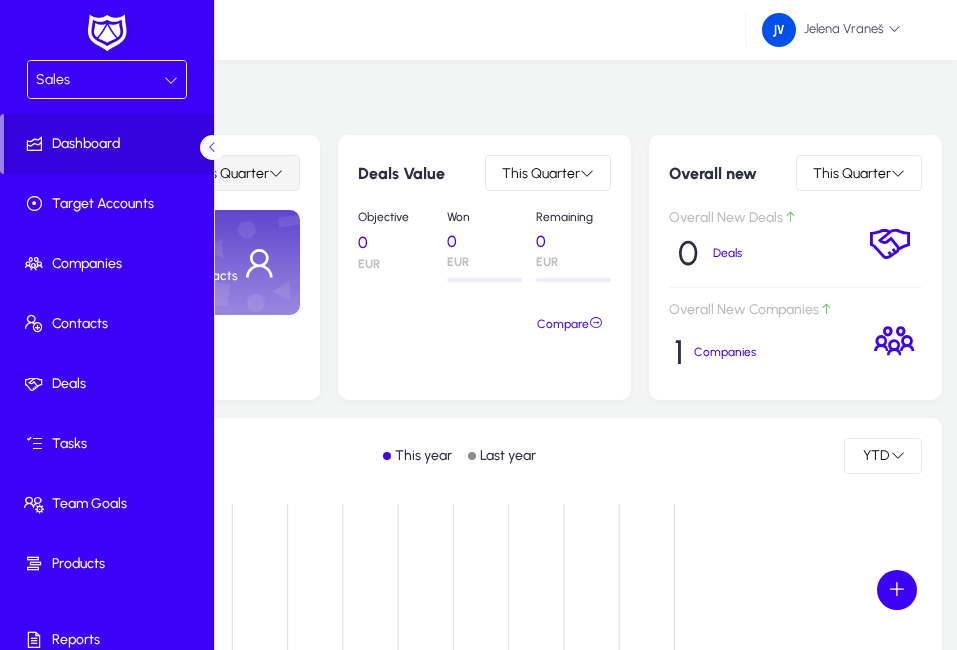 click 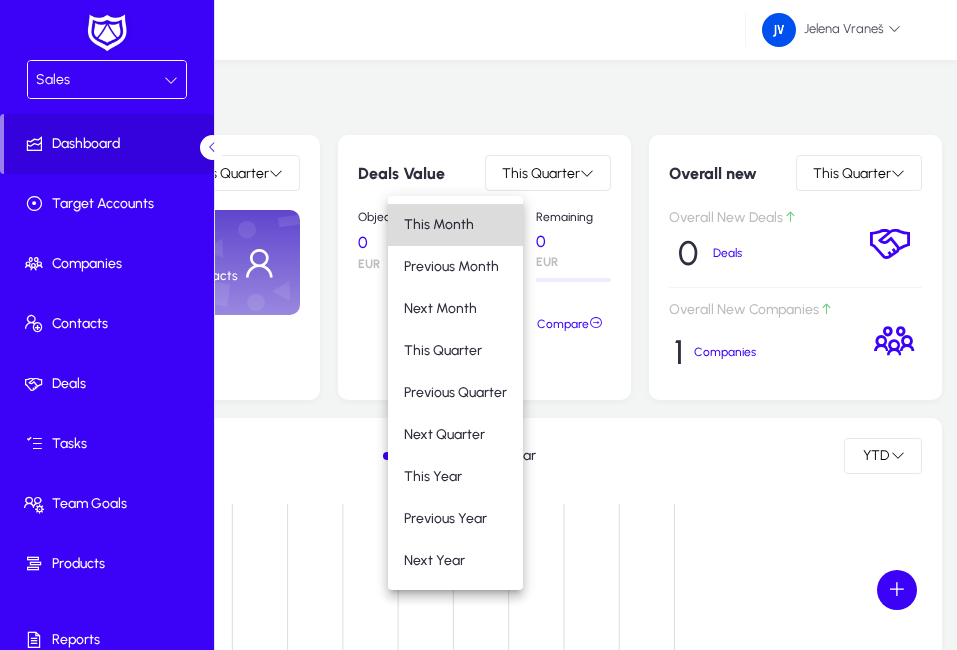 click on "This Month" at bounding box center [455, 225] 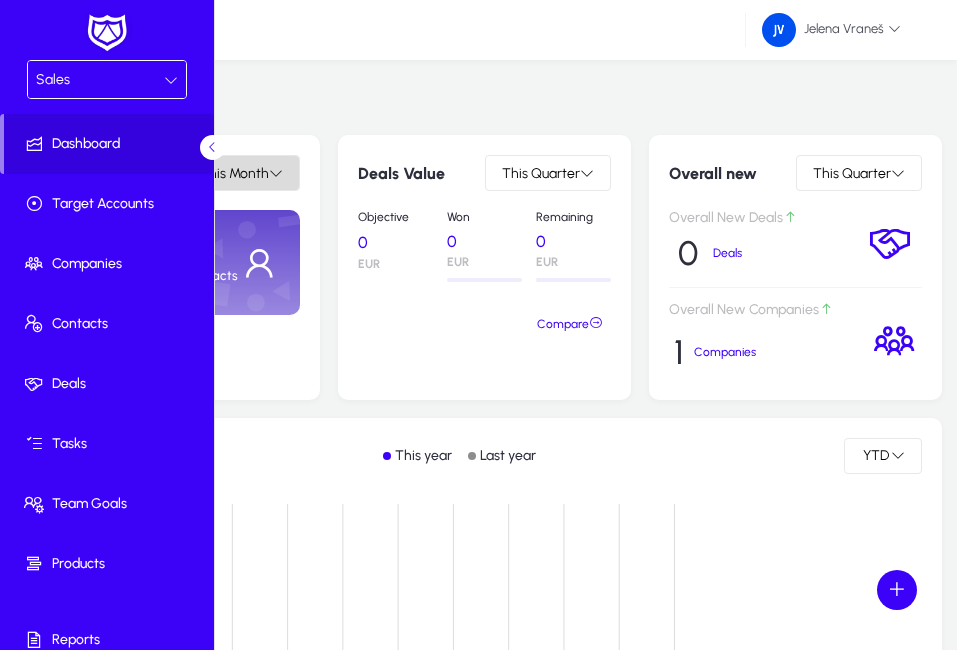 click 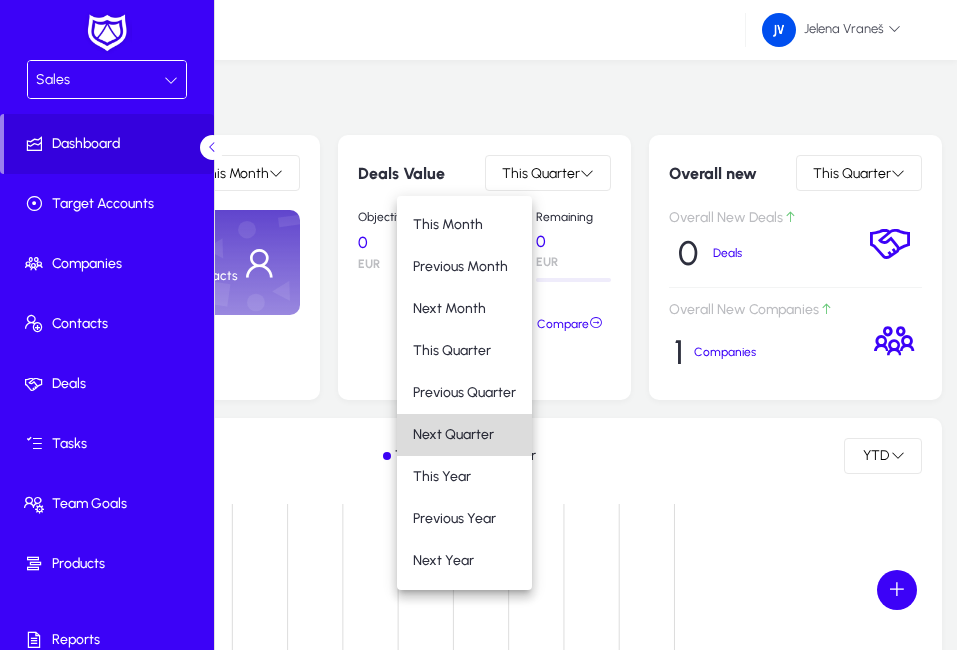 click on "Next Quarter" at bounding box center (453, 434) 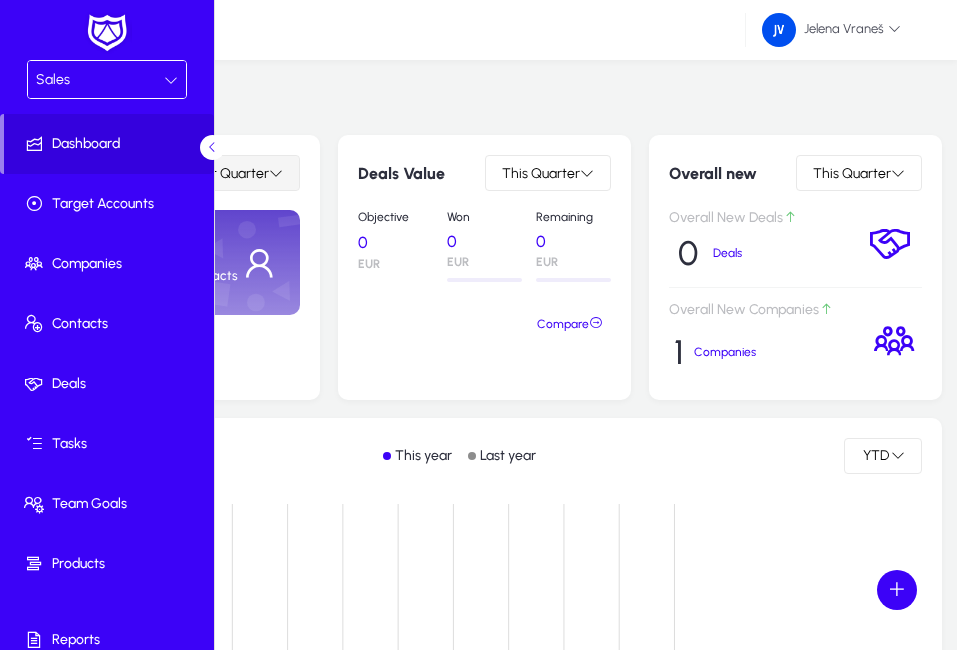 click 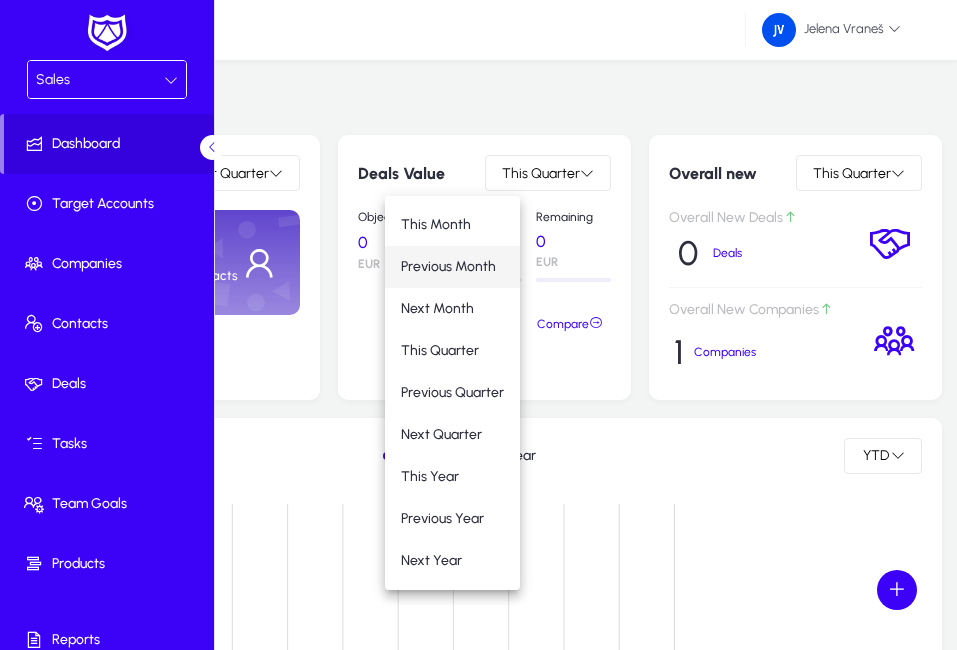 click on "Previous Month" at bounding box center [448, 266] 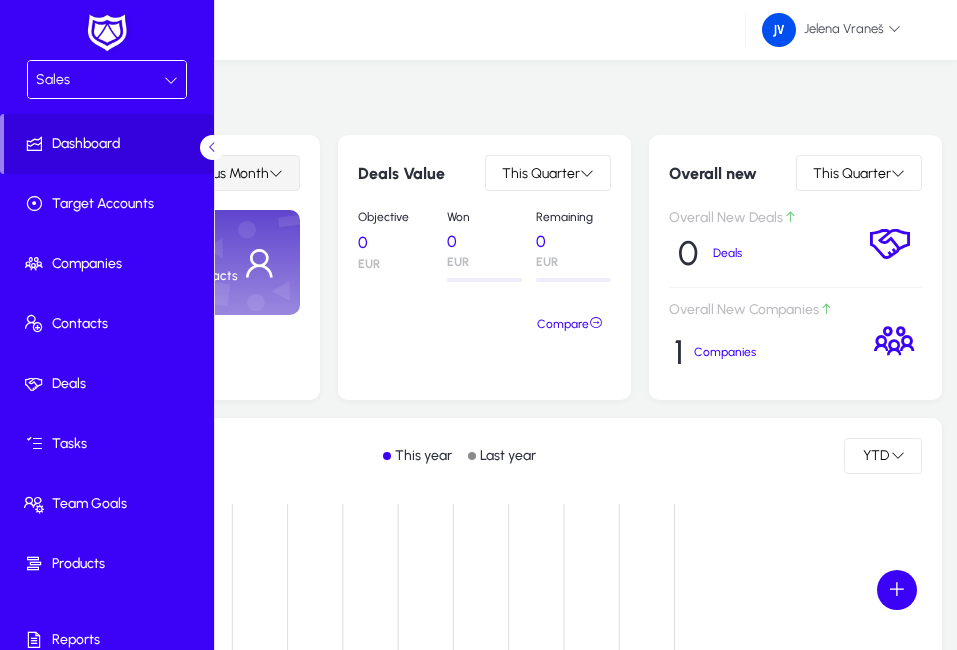 click on "Previous Month" 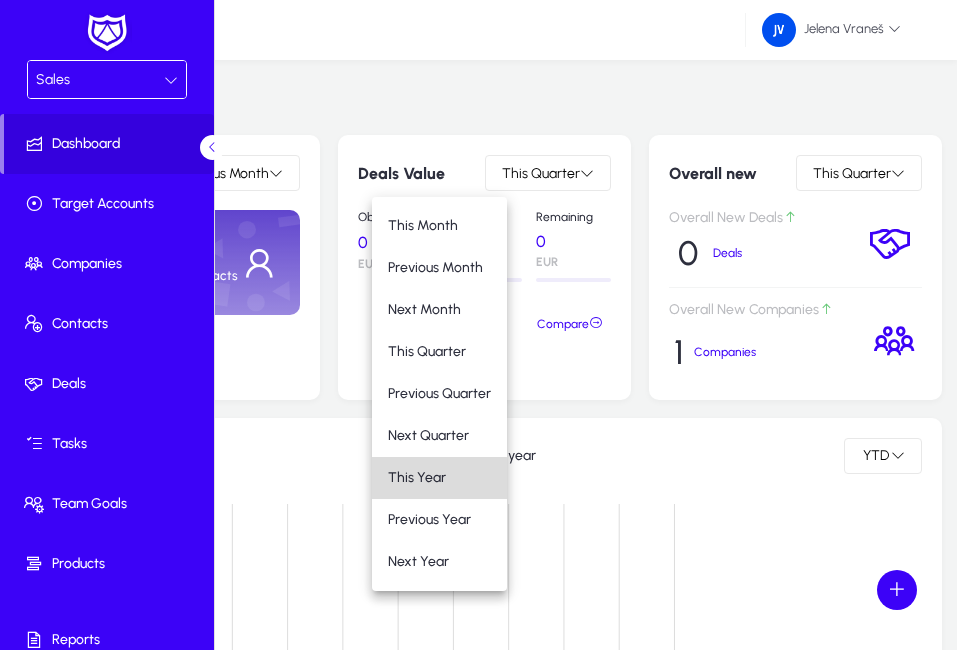 click on "This Year" at bounding box center [417, 477] 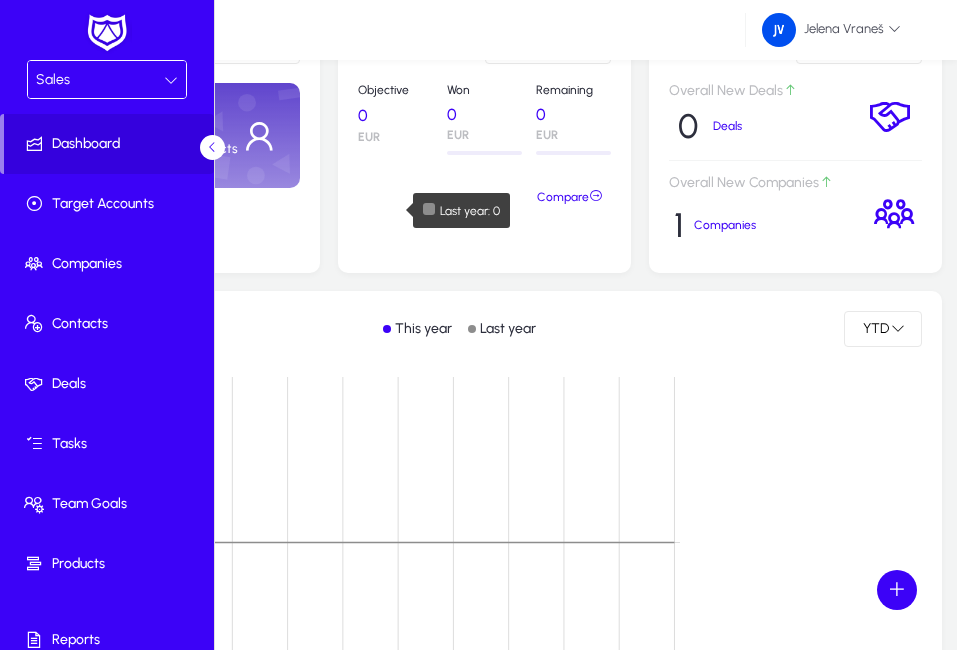 scroll, scrollTop: 0, scrollLeft: 0, axis: both 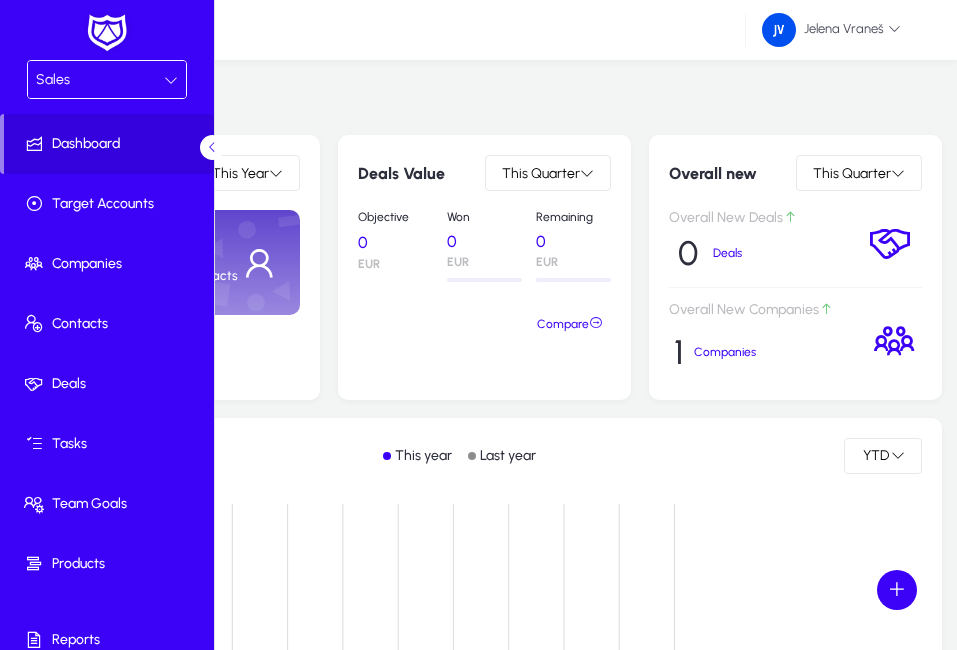 click on "Personal Records" 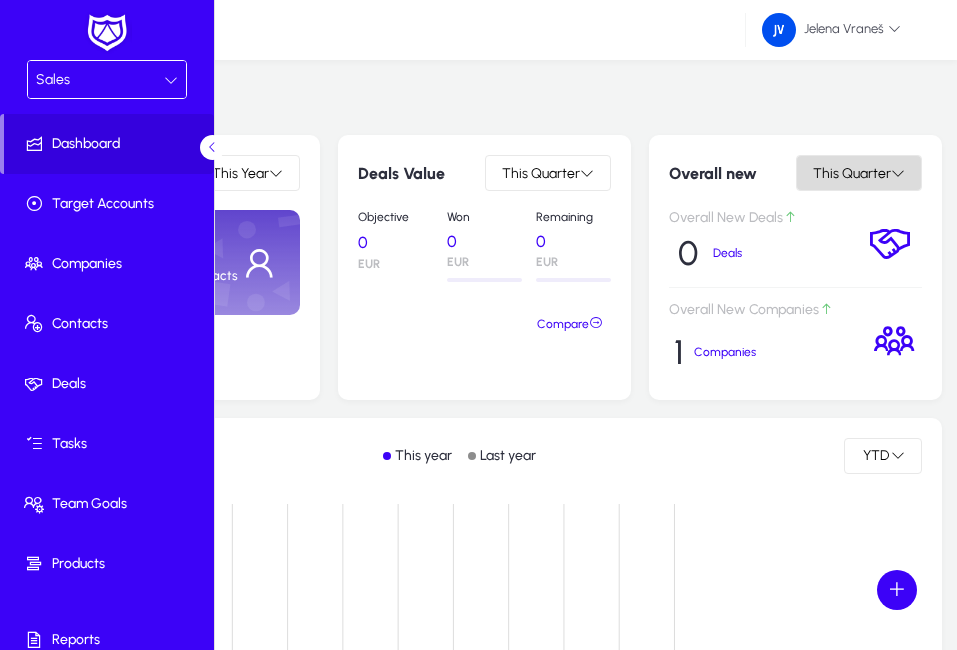 click on "This Quarter" 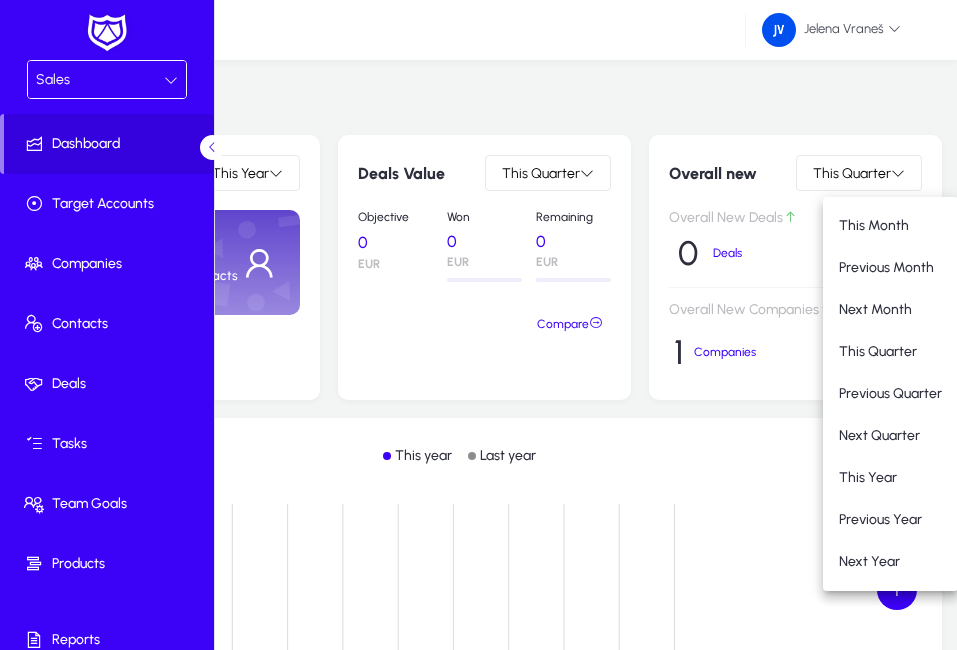 click at bounding box center (478, 325) 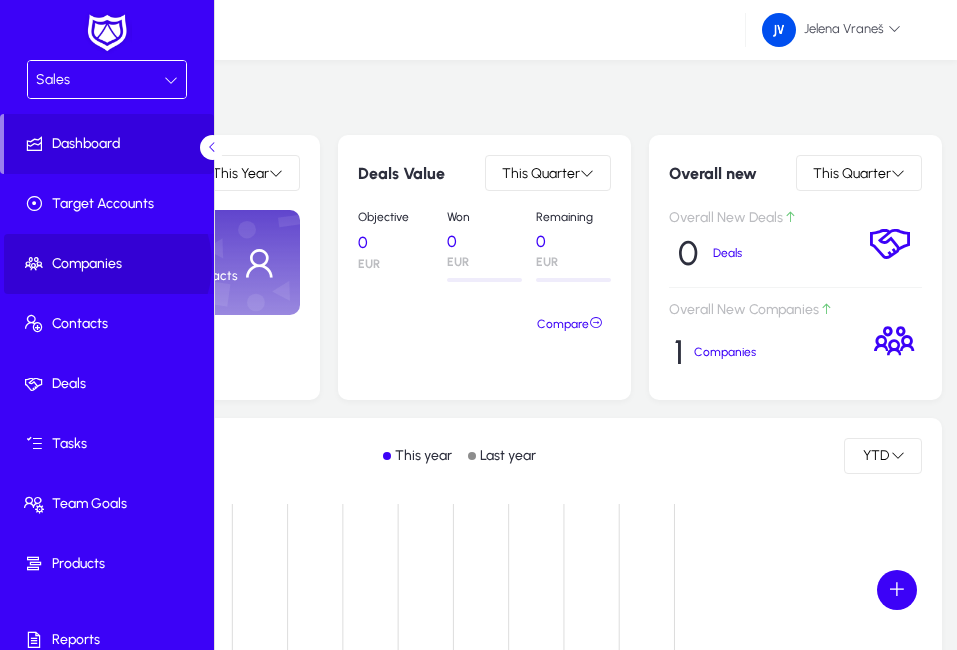 click on "Companies" 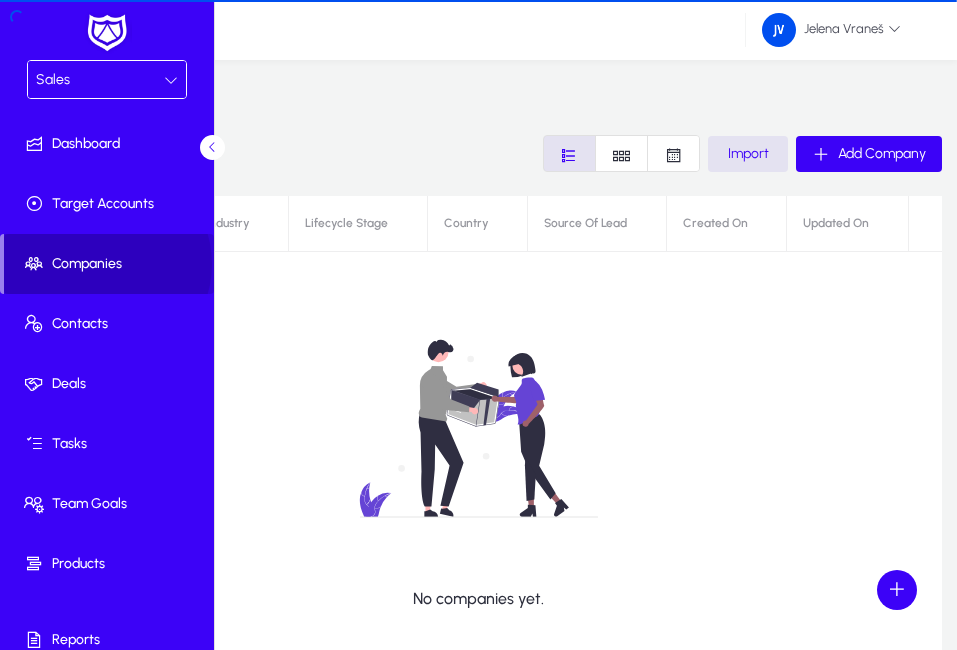 click on "Companies" 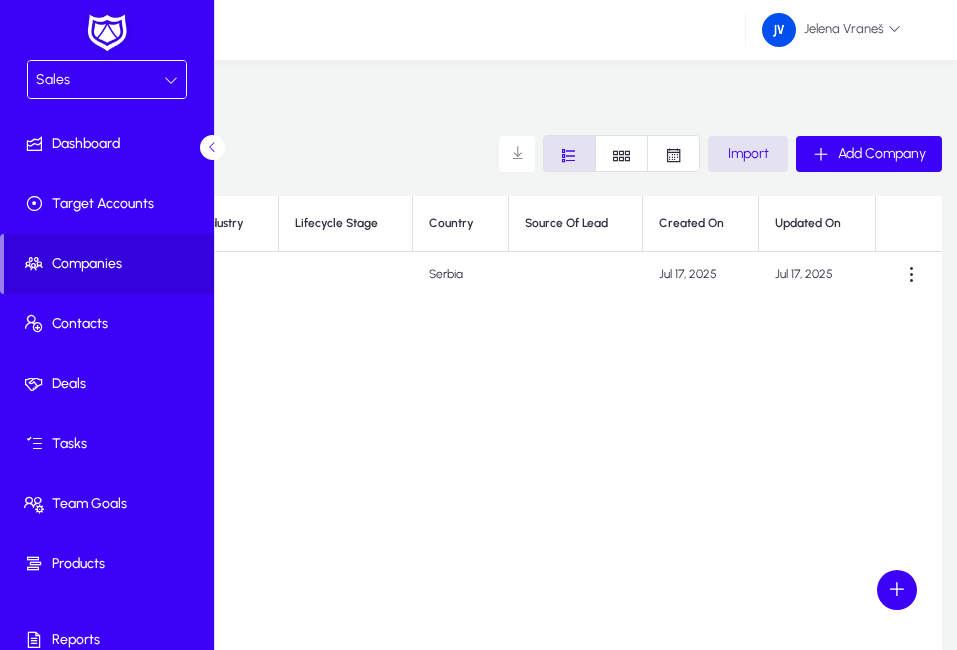 click on "Kompanija 1" 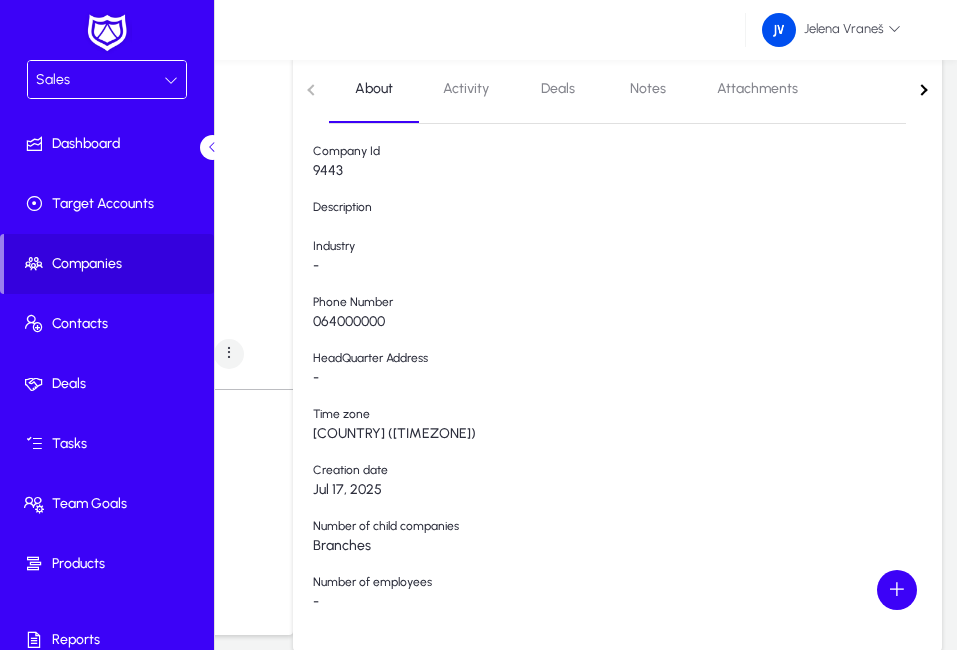 scroll, scrollTop: 0, scrollLeft: 0, axis: both 